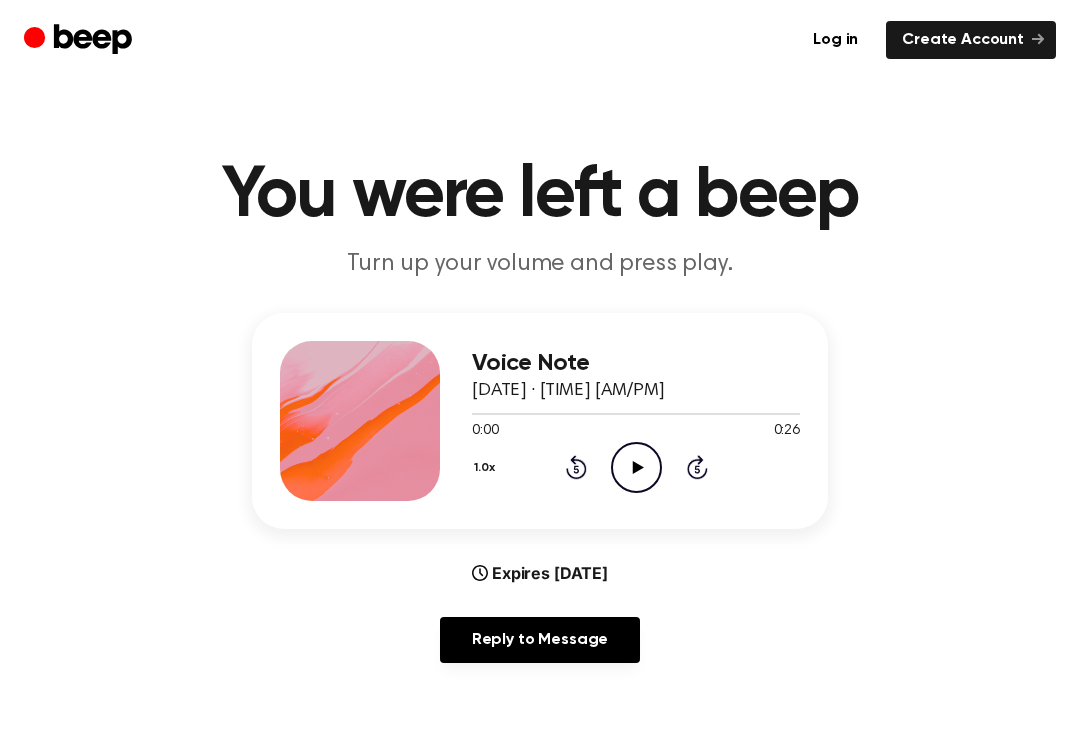 scroll, scrollTop: 0, scrollLeft: 0, axis: both 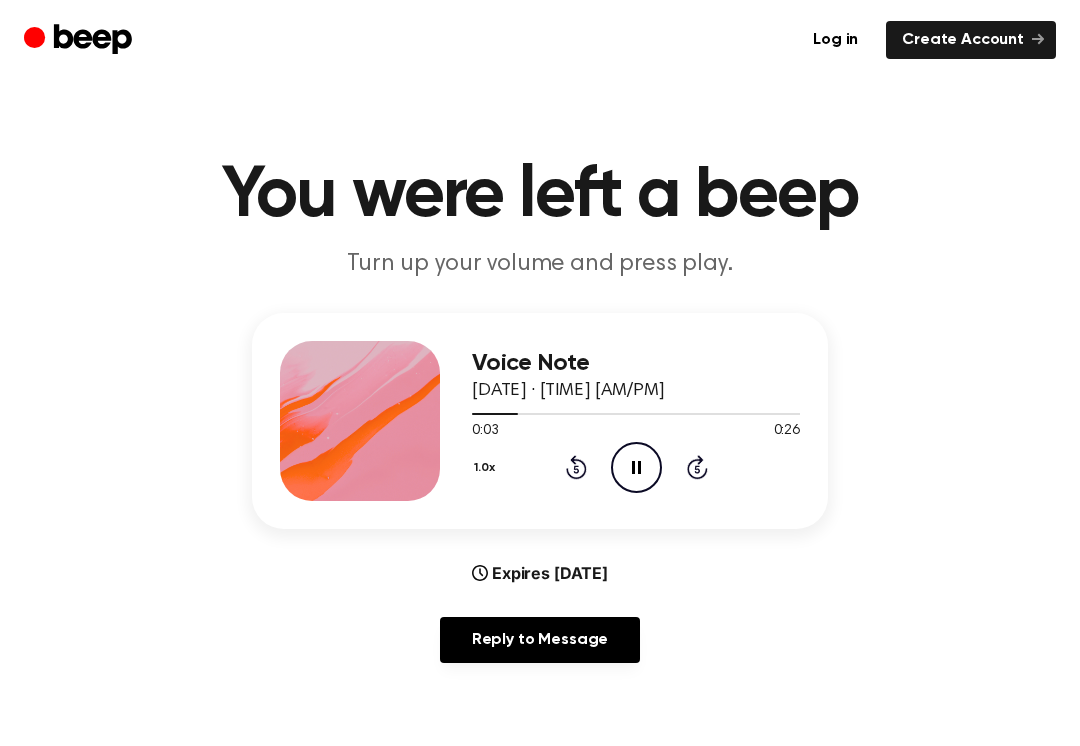 click on "Pause Audio" 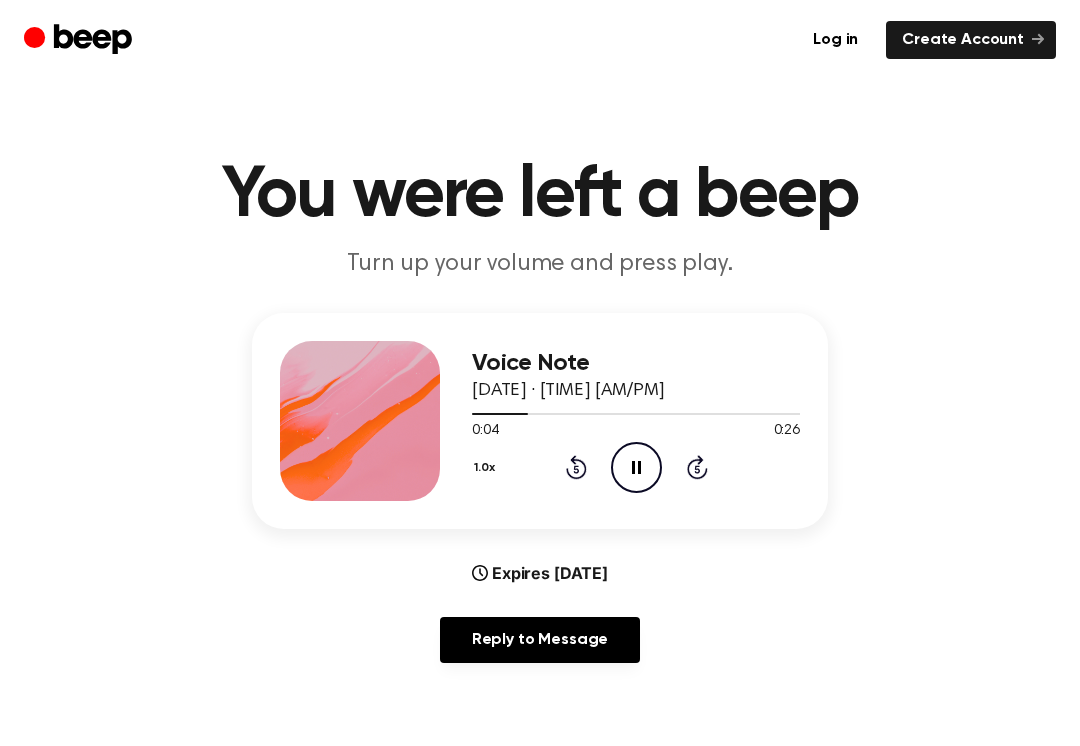 click 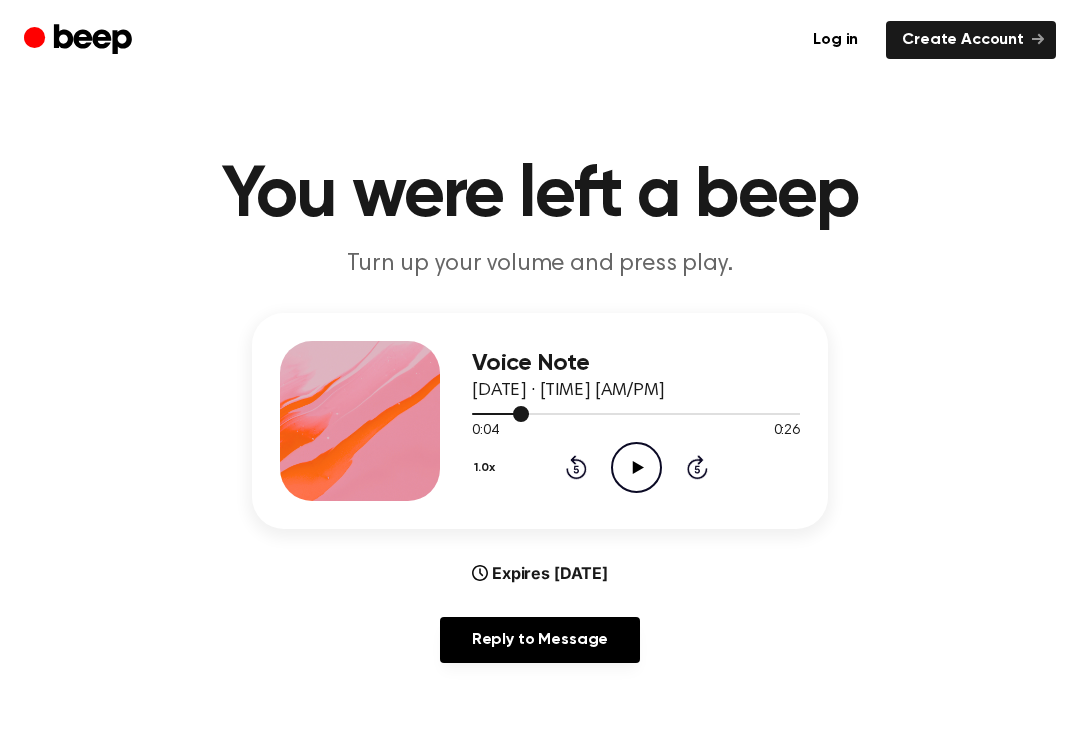 click at bounding box center [636, 413] 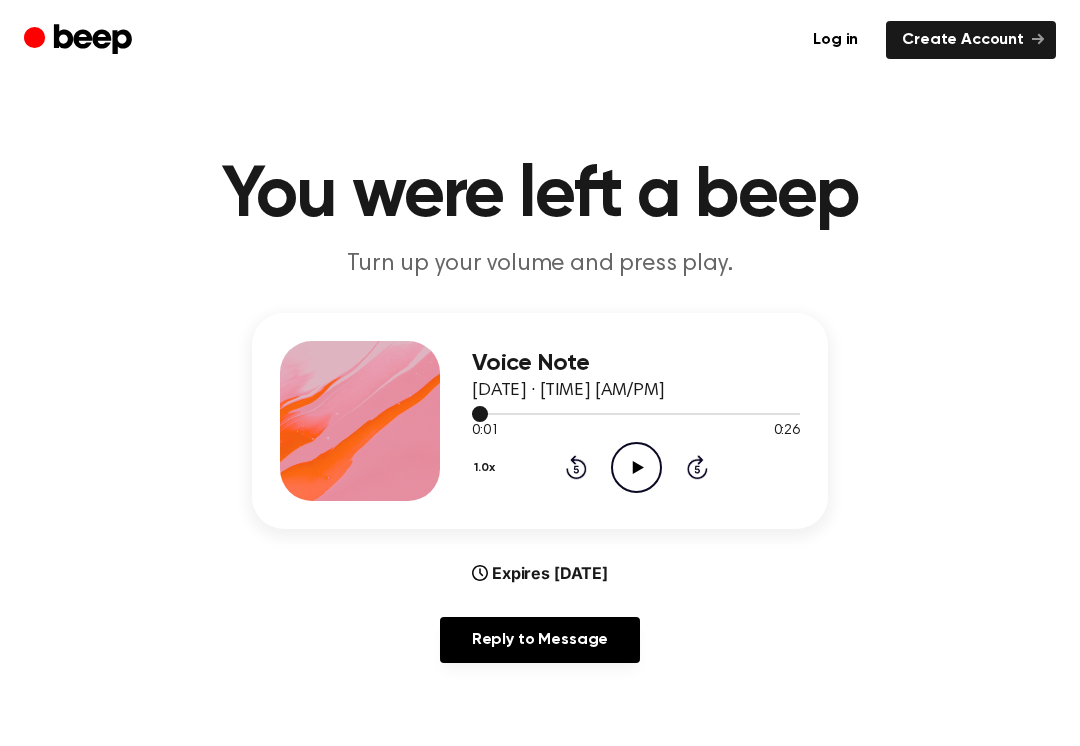 click on "Play Audio" 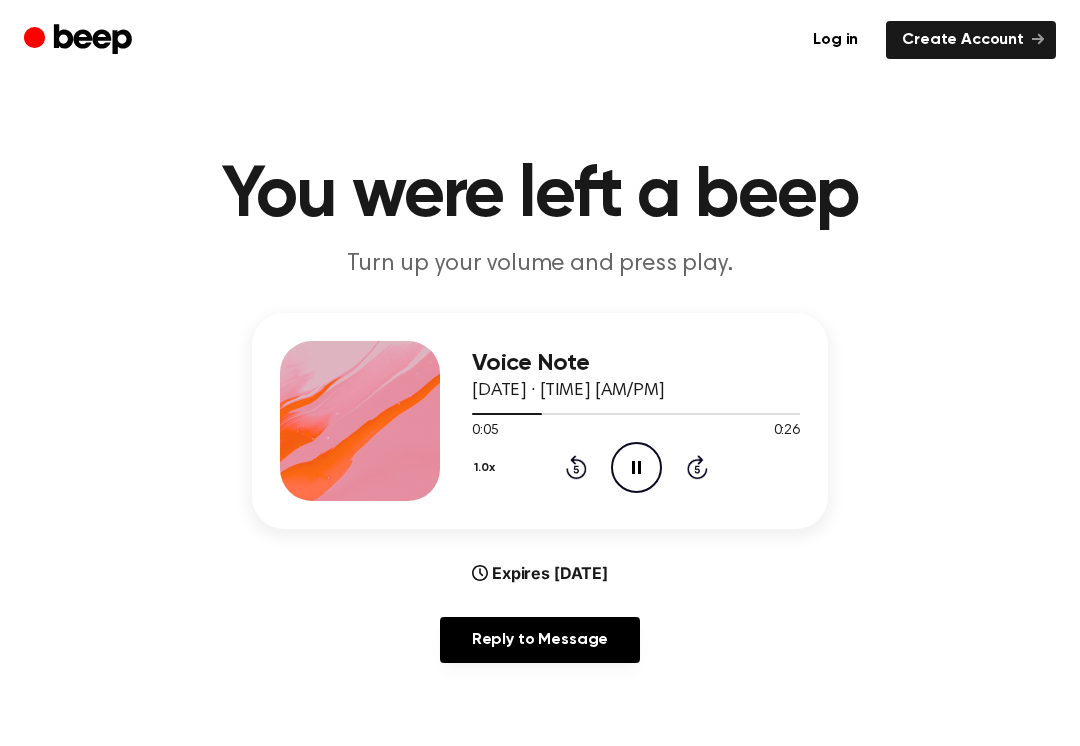 click 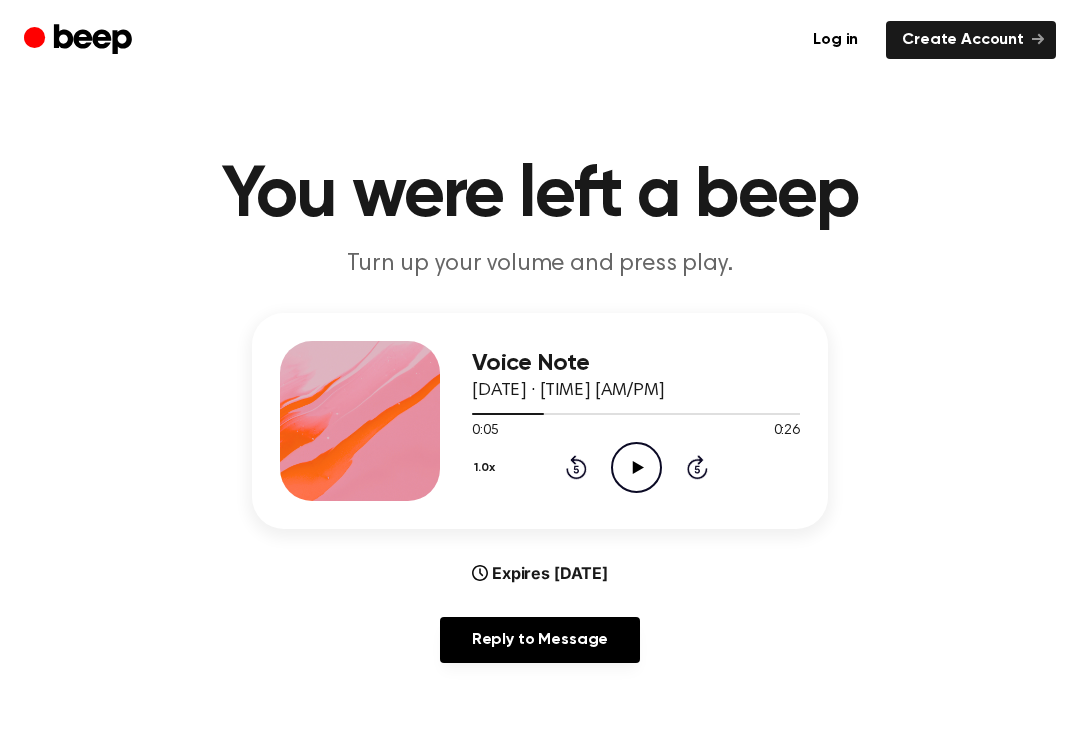 click at bounding box center (636, 413) 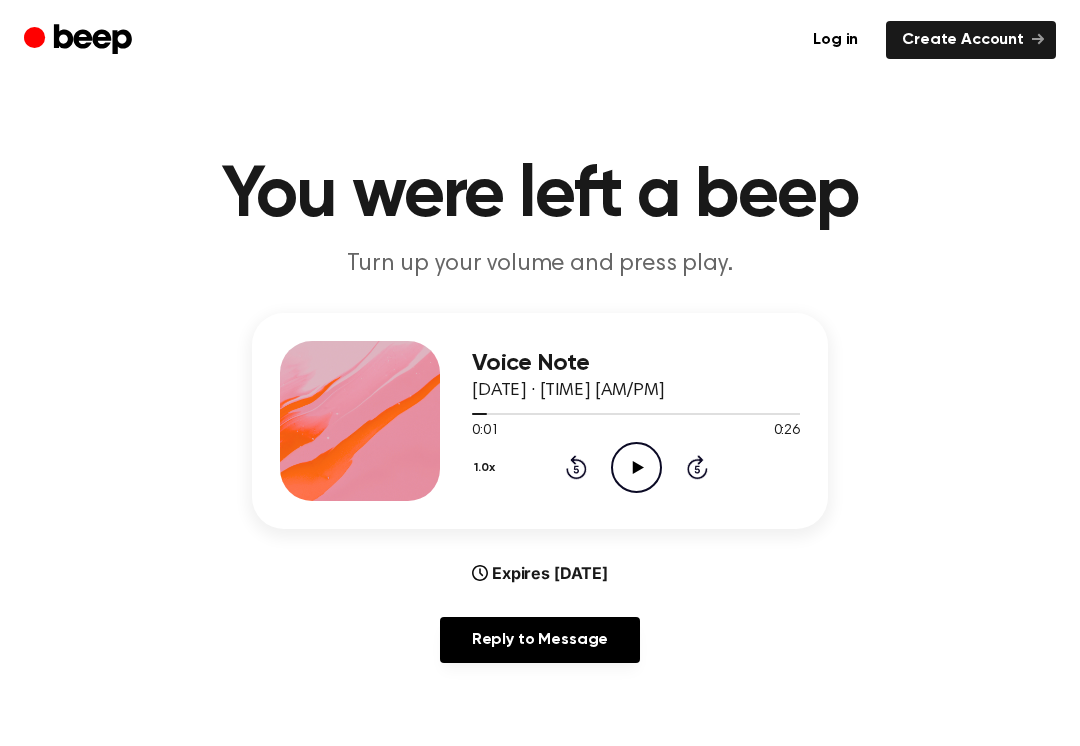 click on "Play Audio" 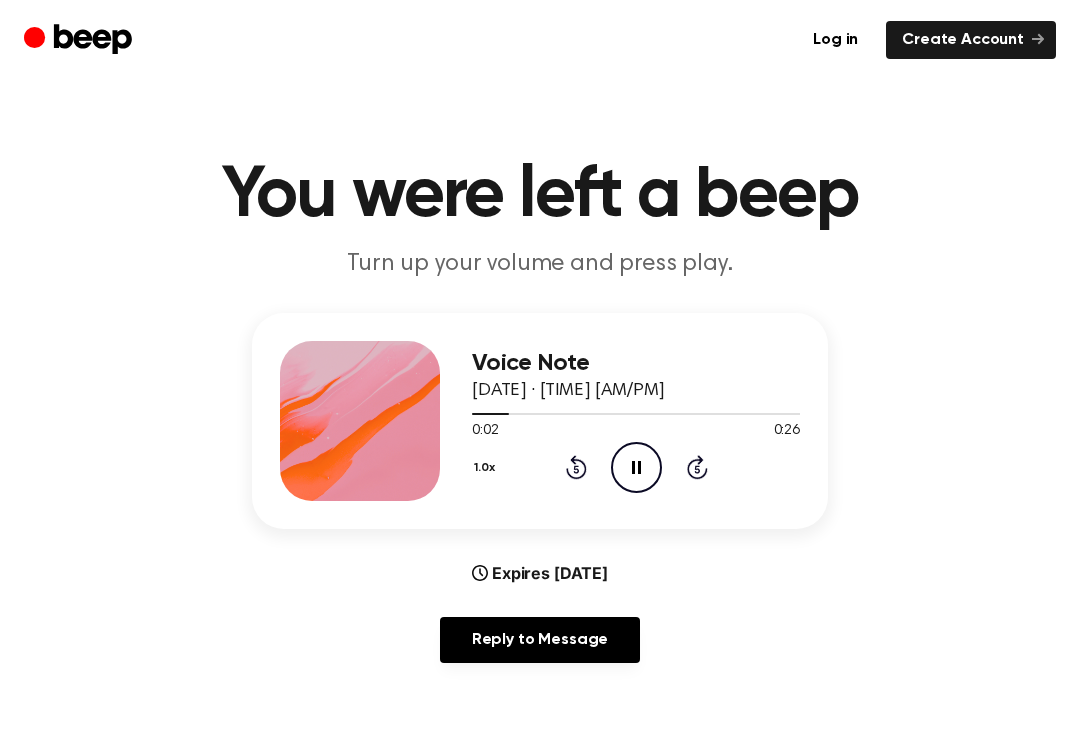 click on "Pause Audio" 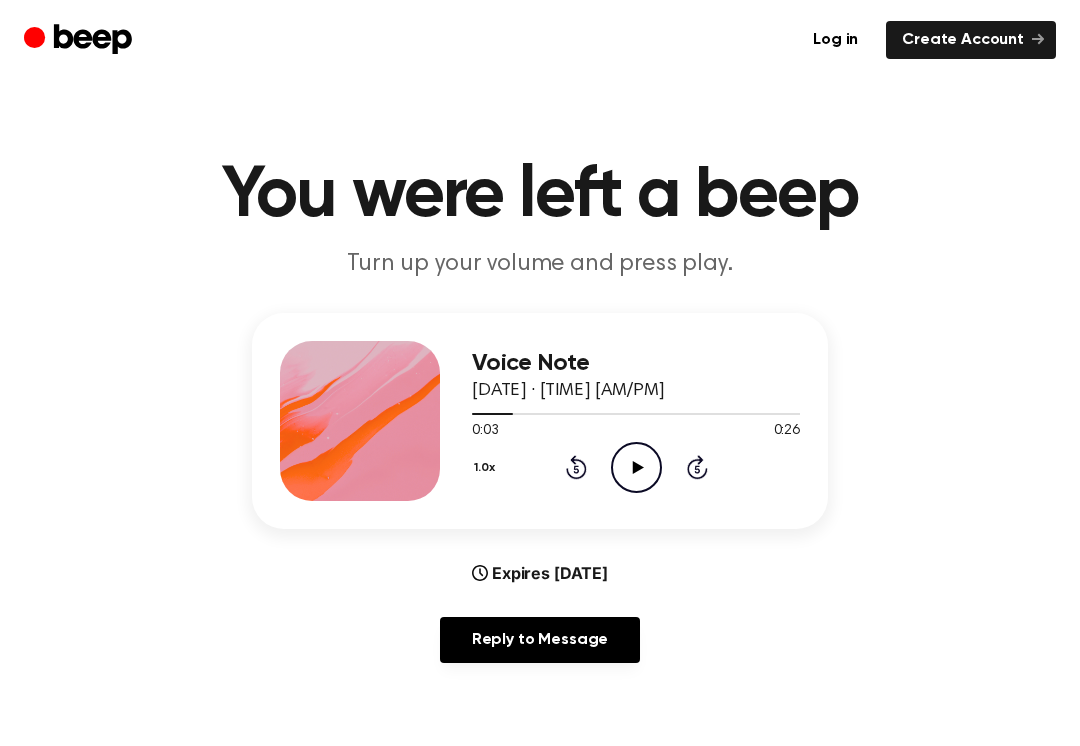 click on "Voice Note [DATE] · [TIME] [AM/PM] [DURATION] [DURATION] Your browser does not support the [object Object] element. 1.0x Rewind 5 seconds Play Audio Skip 5 seconds" at bounding box center [540, 421] 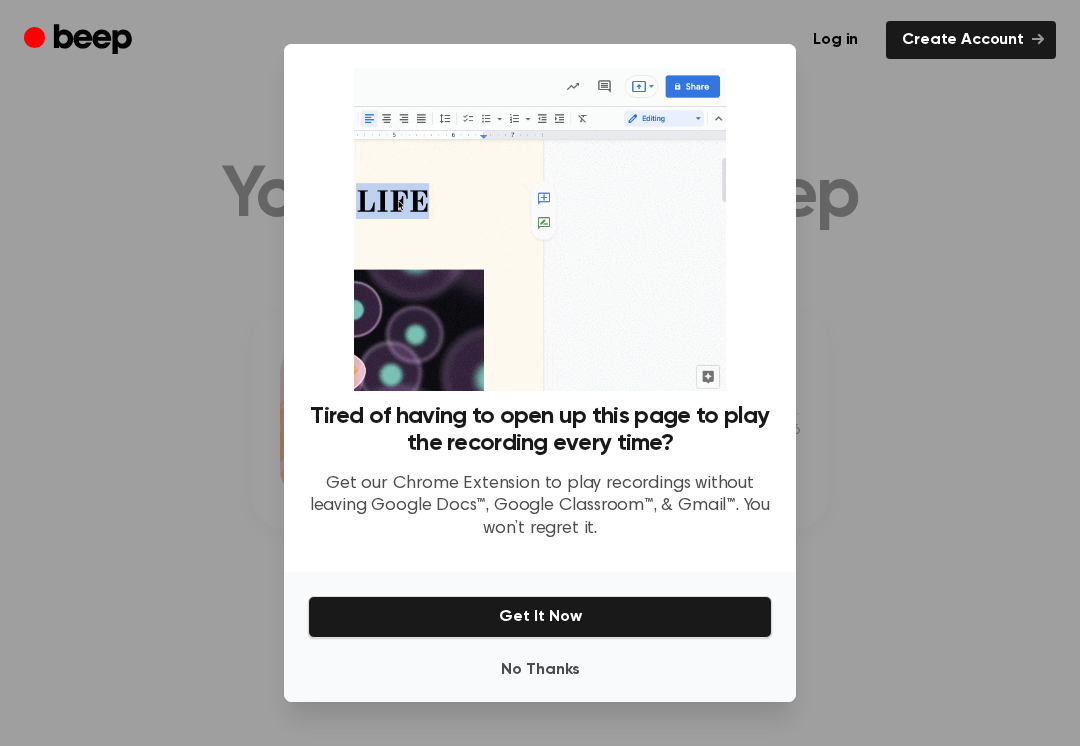click at bounding box center [540, 373] 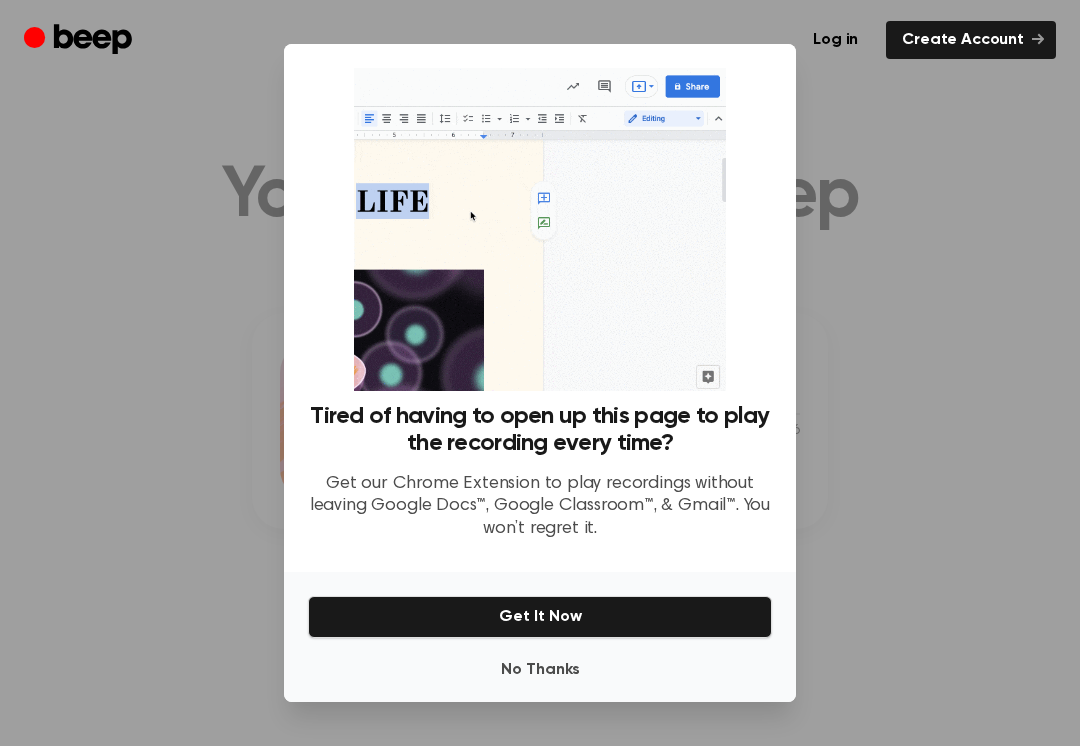 click at bounding box center [540, 373] 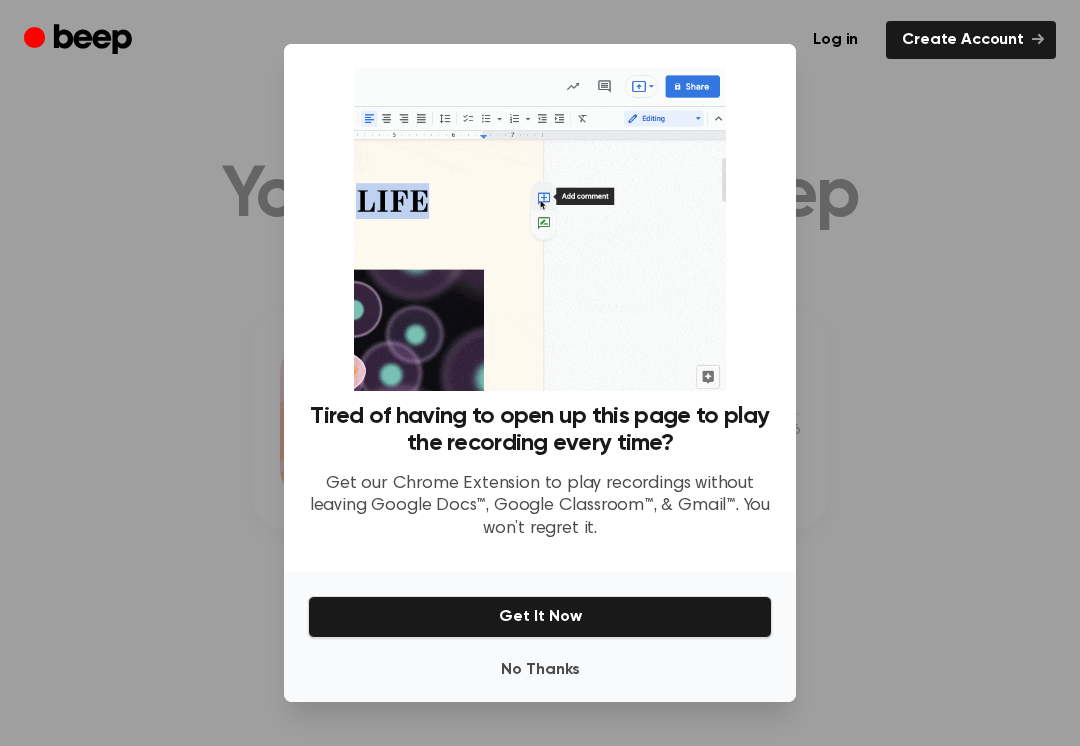 click at bounding box center (540, 373) 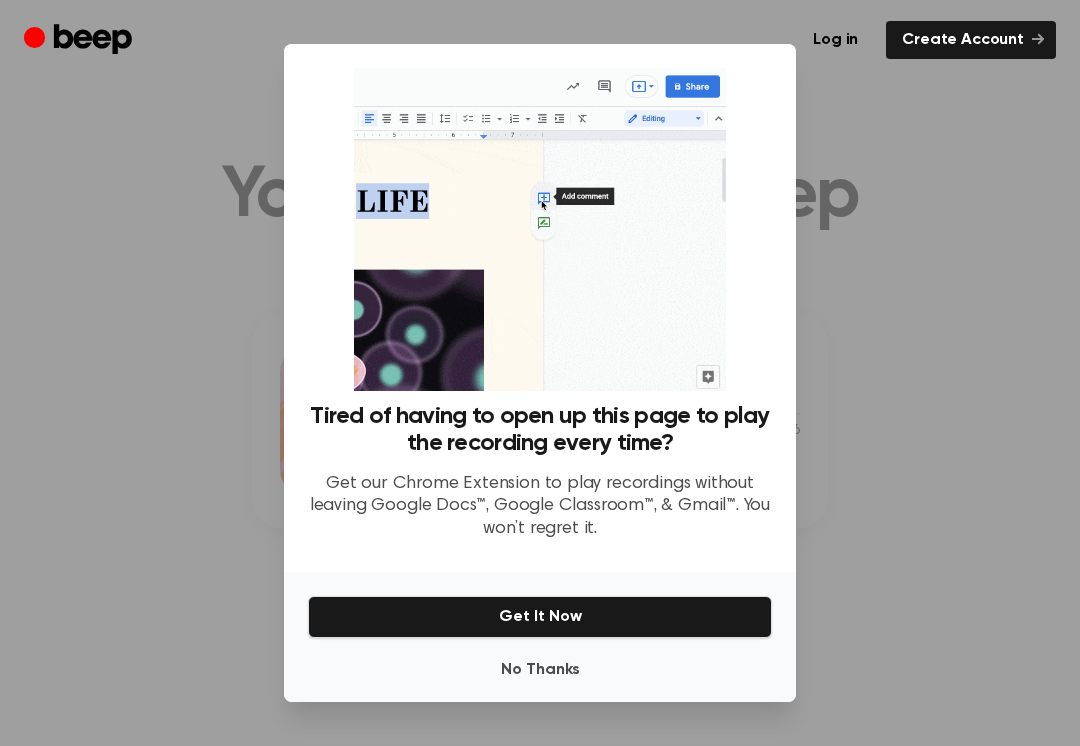 click on "No Thanks" at bounding box center [540, 670] 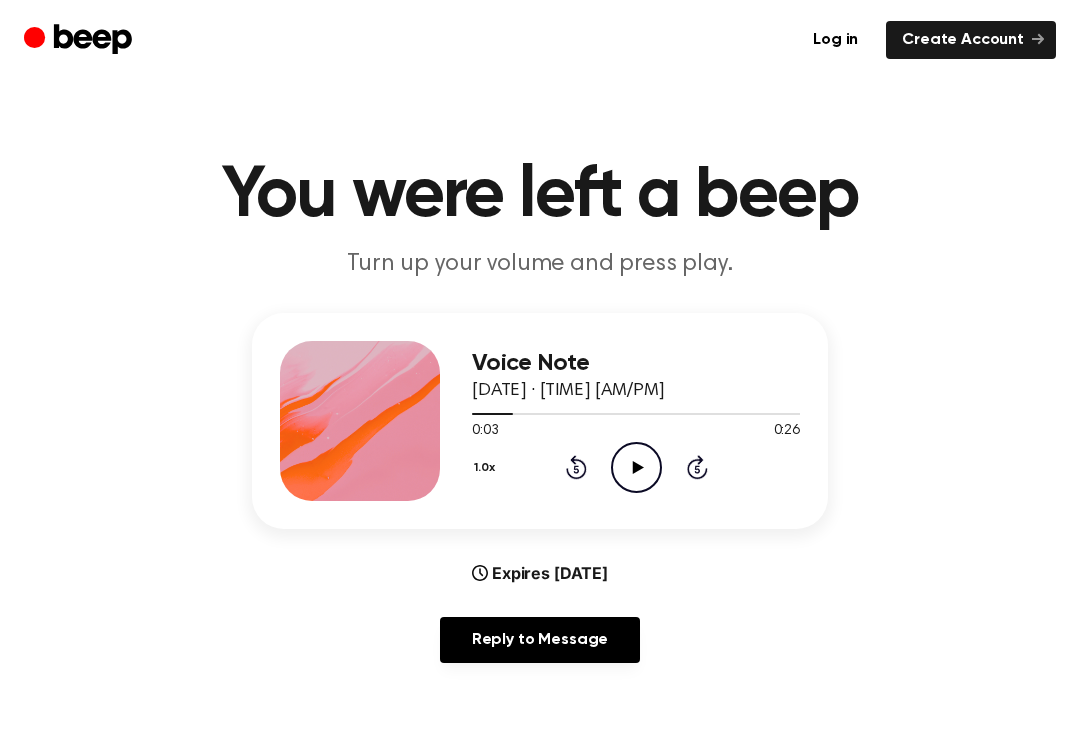 click on "0:03" at bounding box center [485, 431] 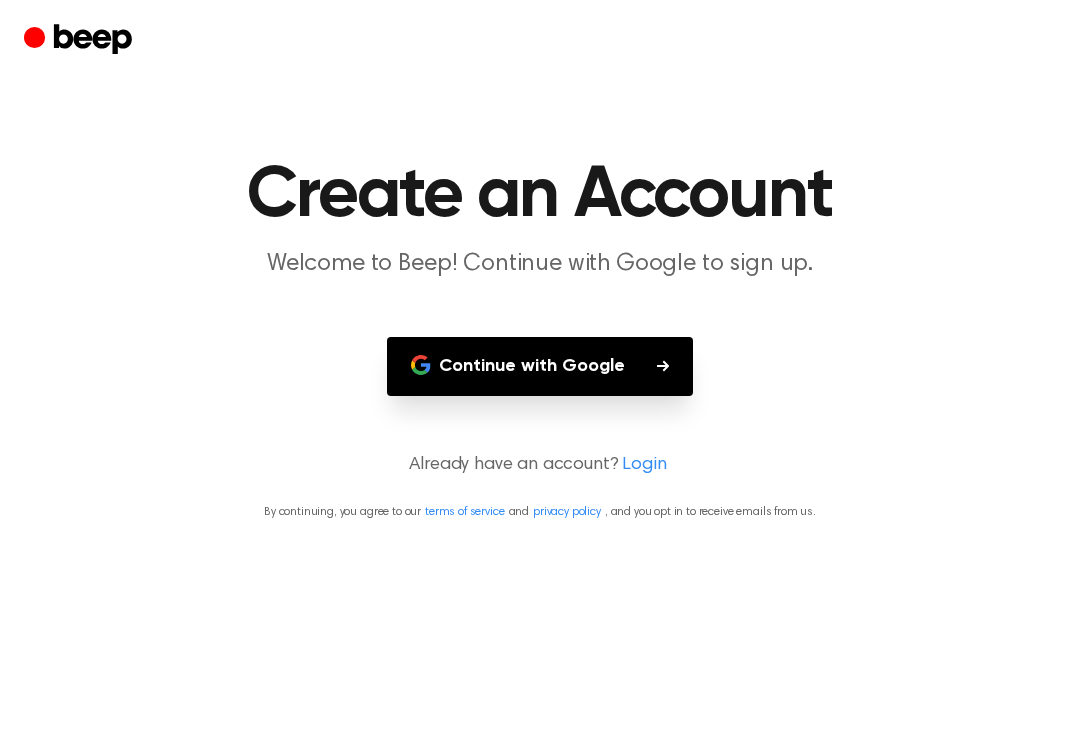 click 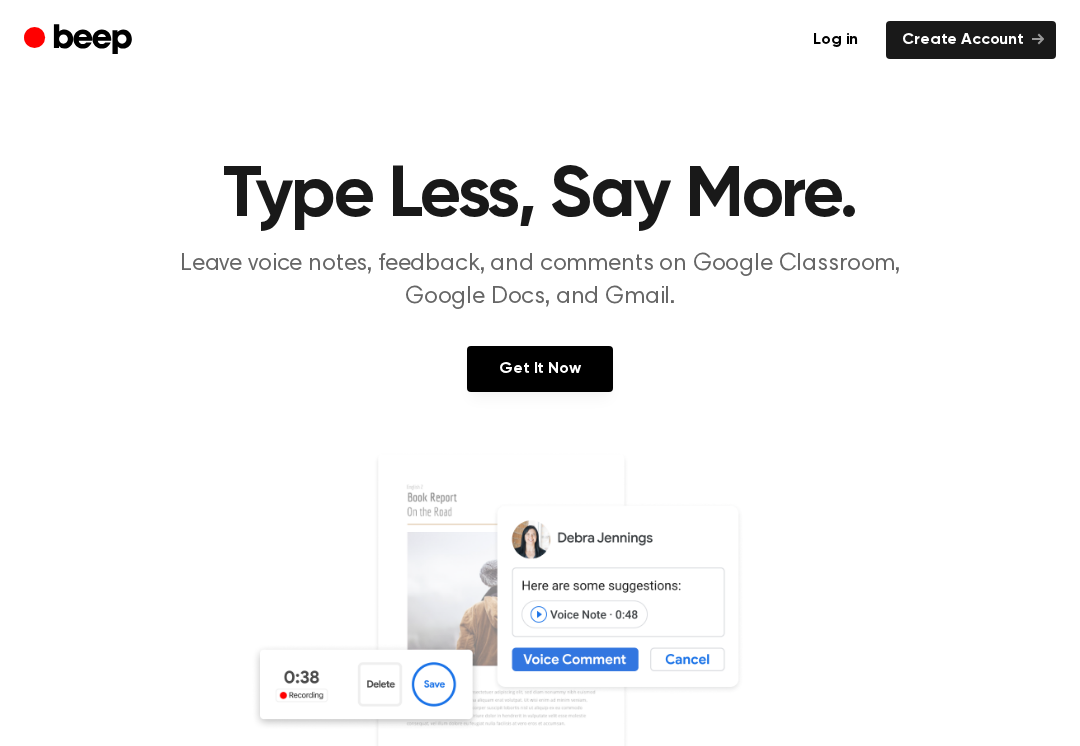 click at bounding box center (540, 644) 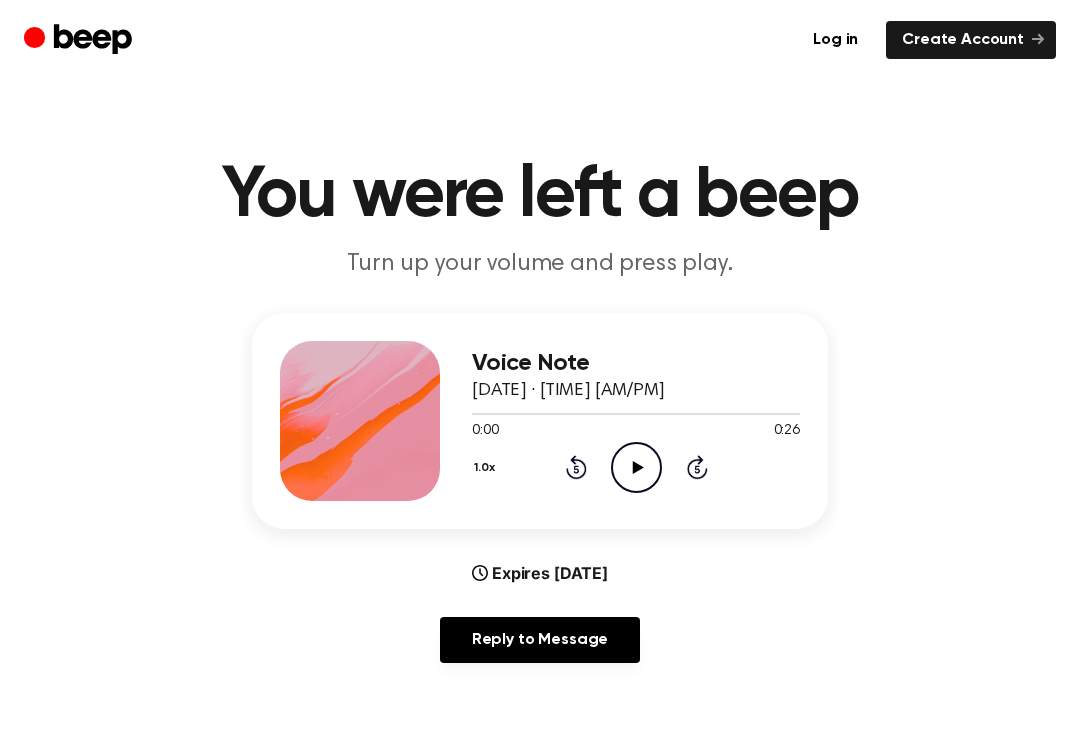 click on "Play Audio" 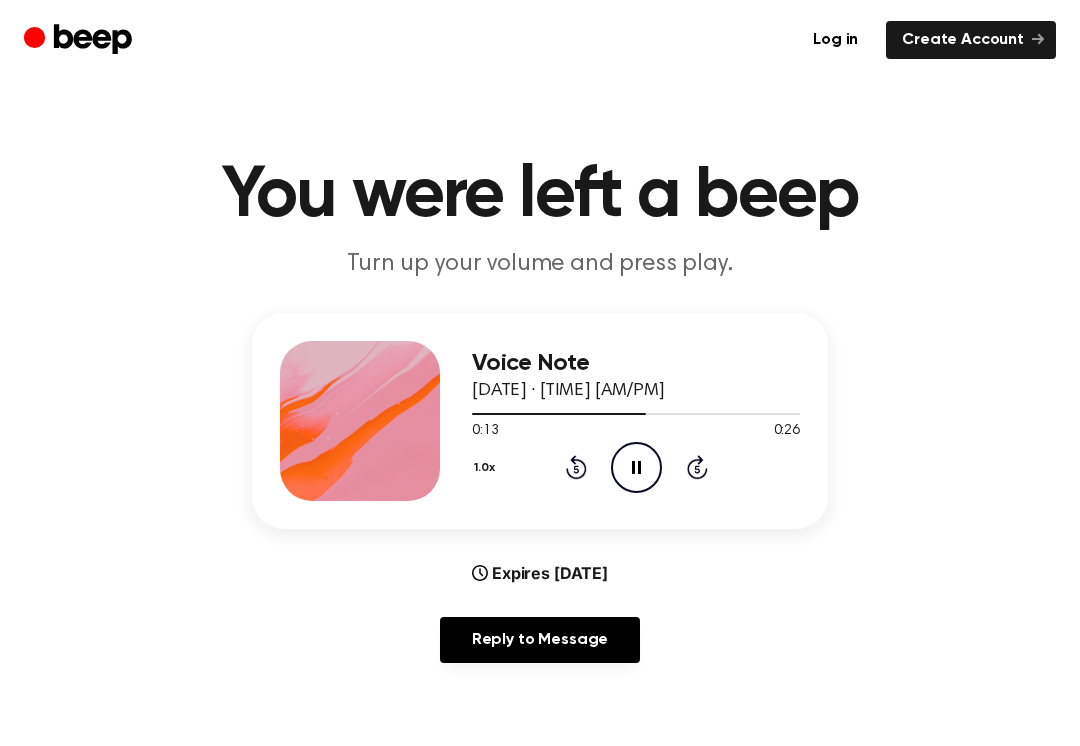 click on "0:13" at bounding box center [485, 431] 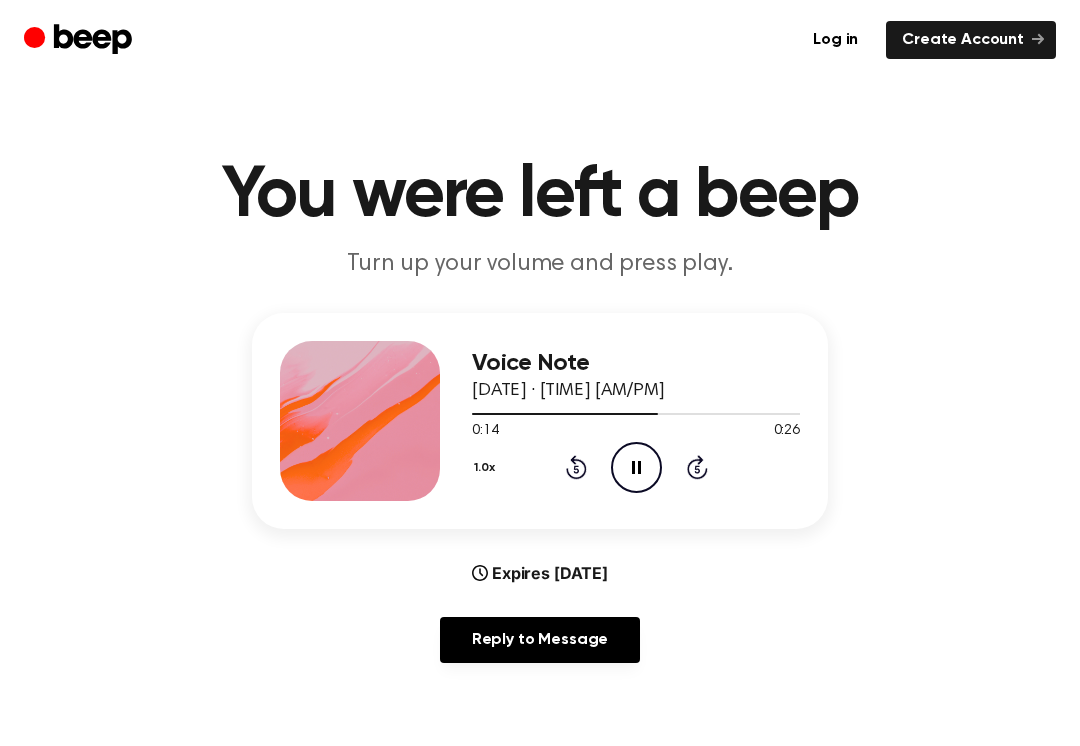 click on "0:14" at bounding box center [485, 431] 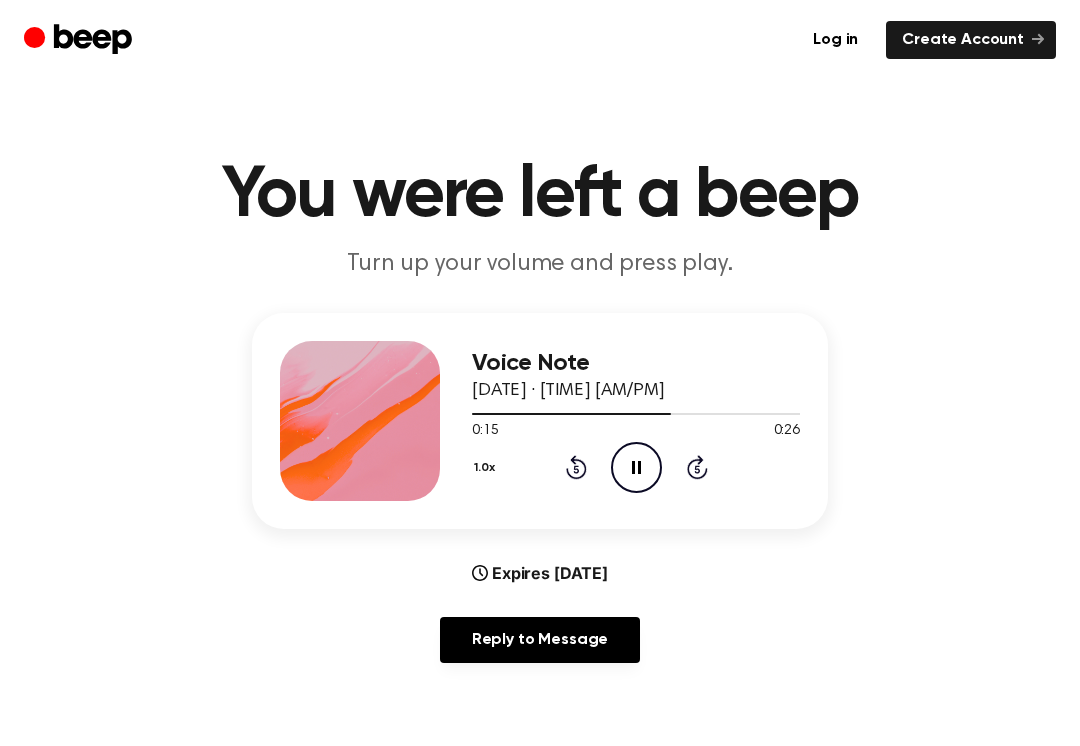 click on "1.0x Rewind 5 seconds Pause Audio Skip 5 seconds" at bounding box center (636, 467) 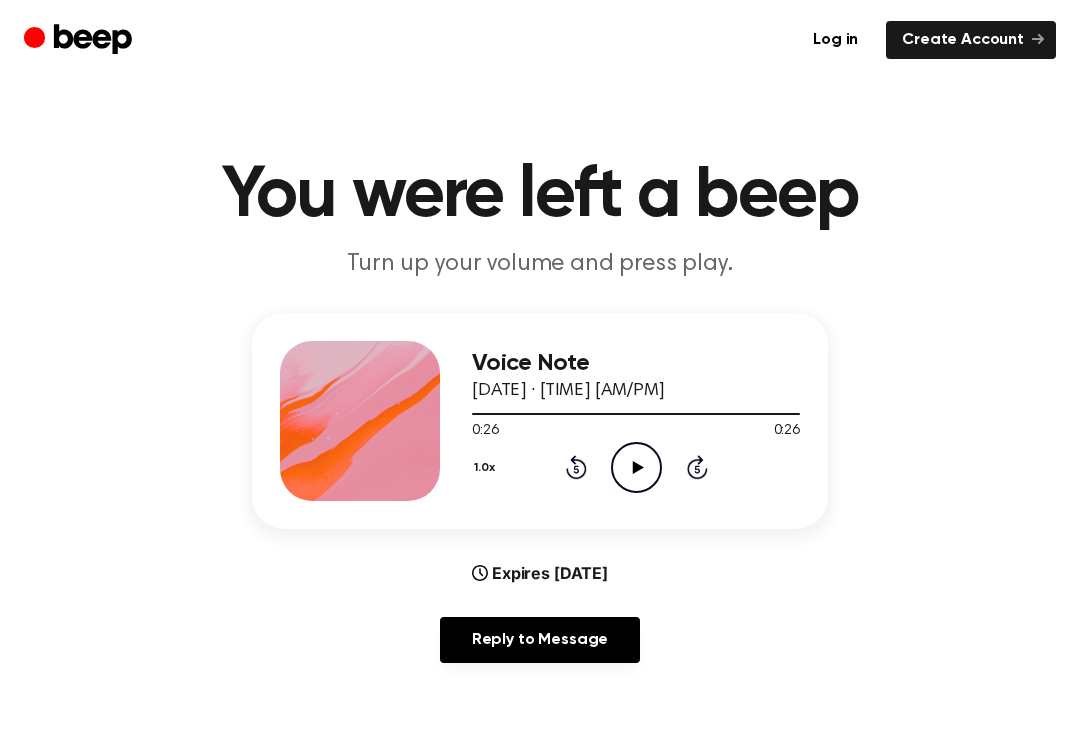 click on "0:26" at bounding box center (485, 431) 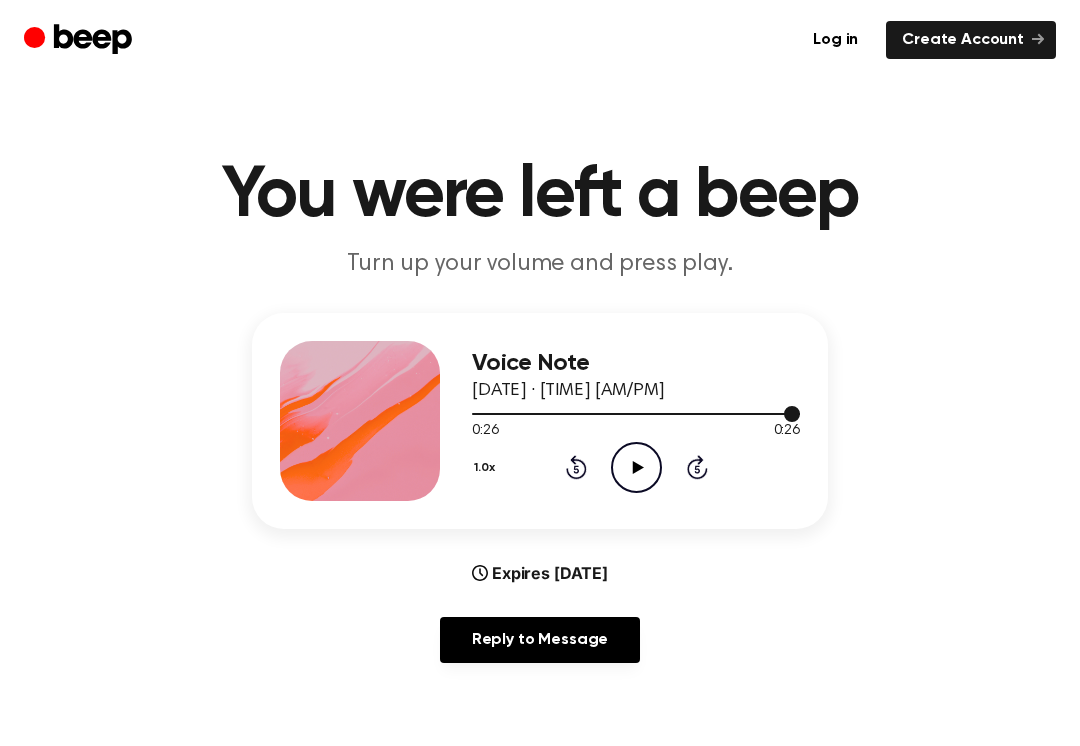 click at bounding box center [636, 413] 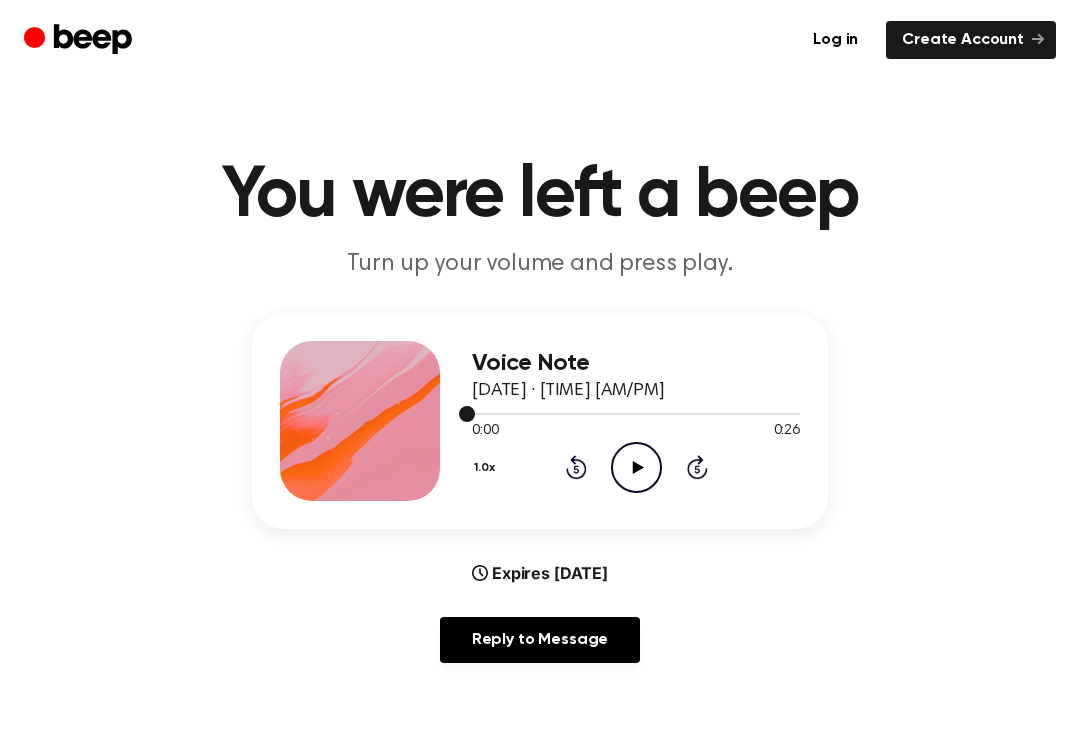 click on "Play Audio" 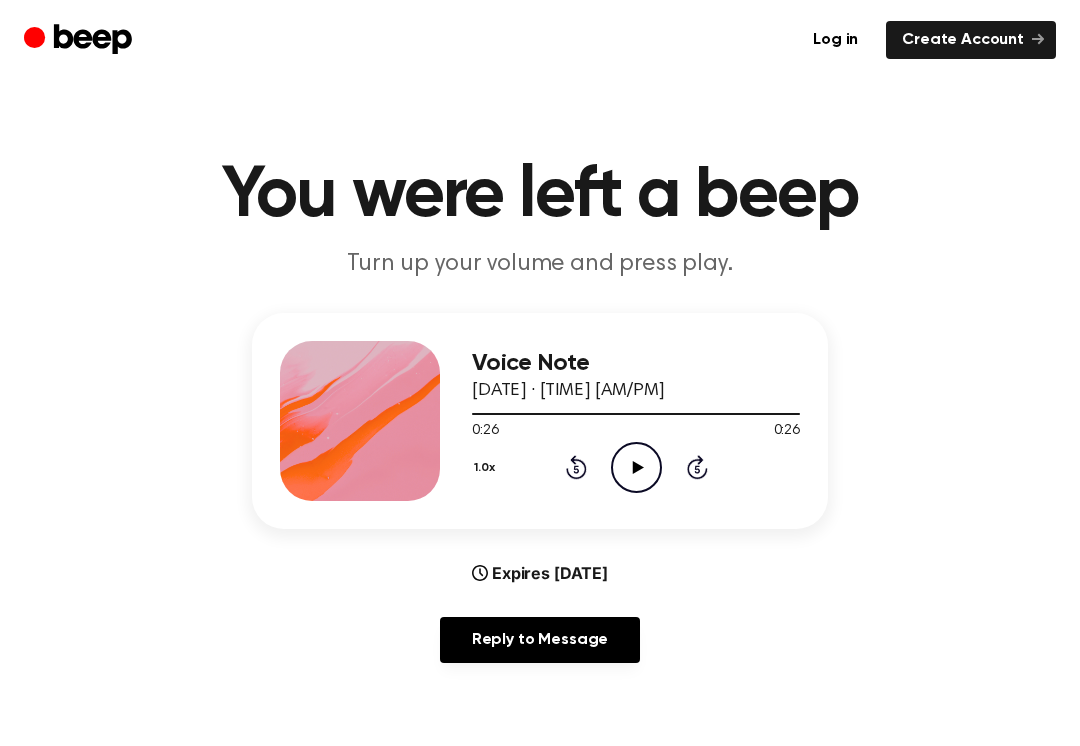 click on "0:26" at bounding box center (485, 431) 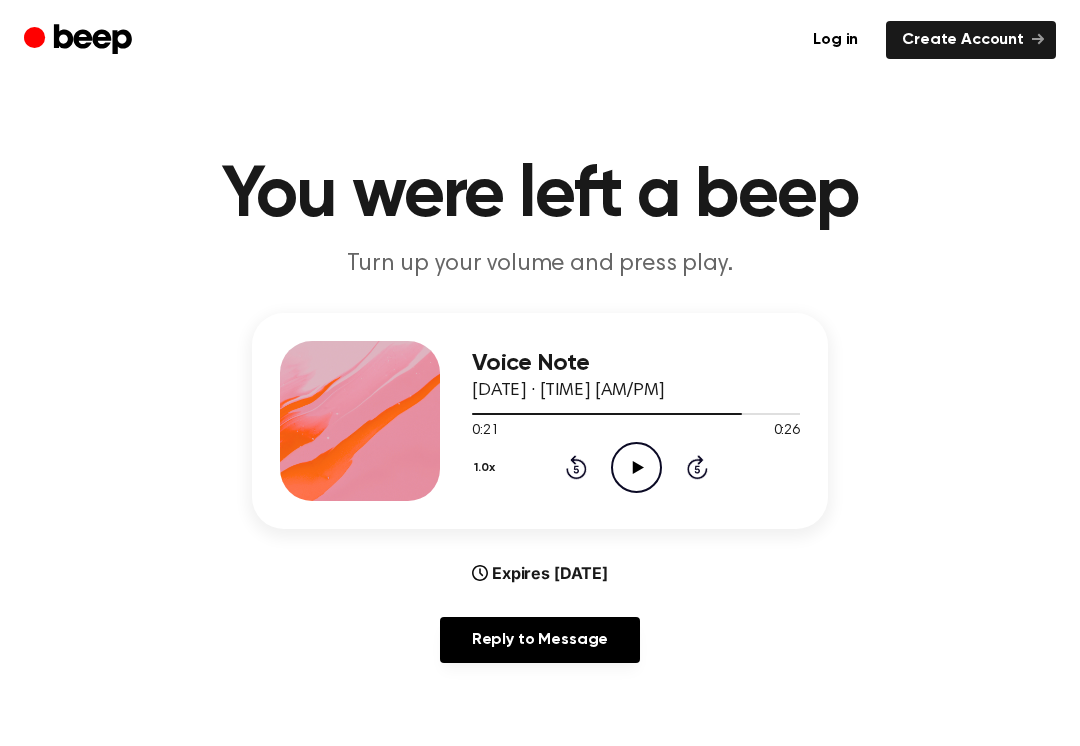 click on "Rewind 5 seconds" 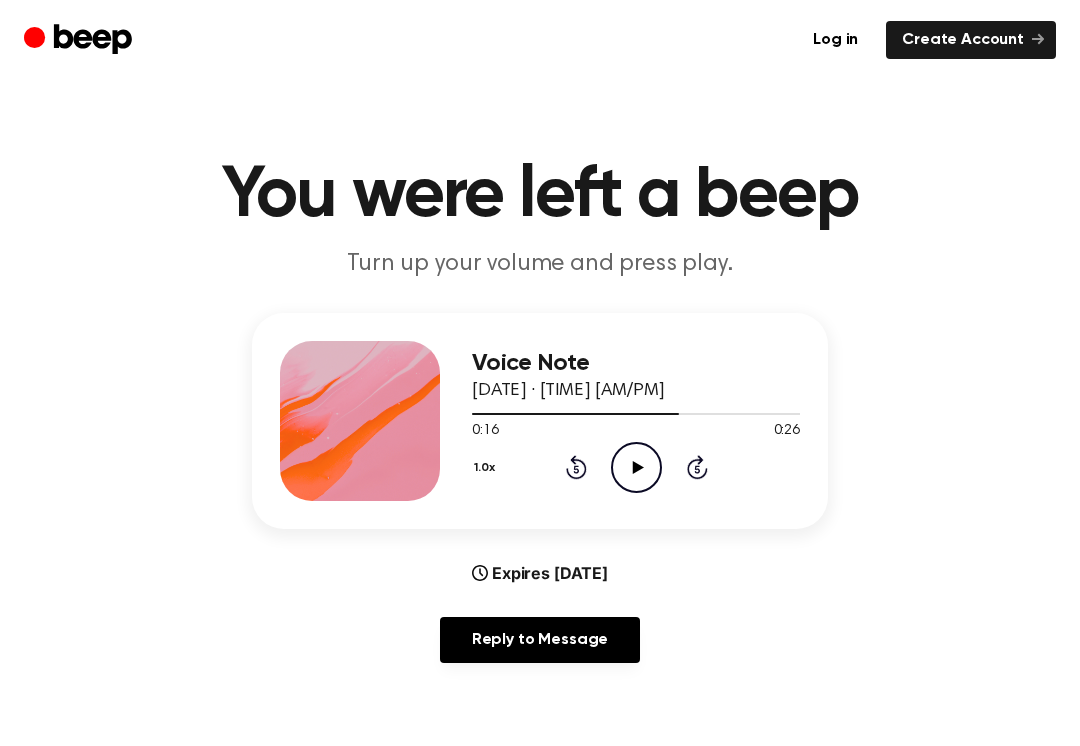 click 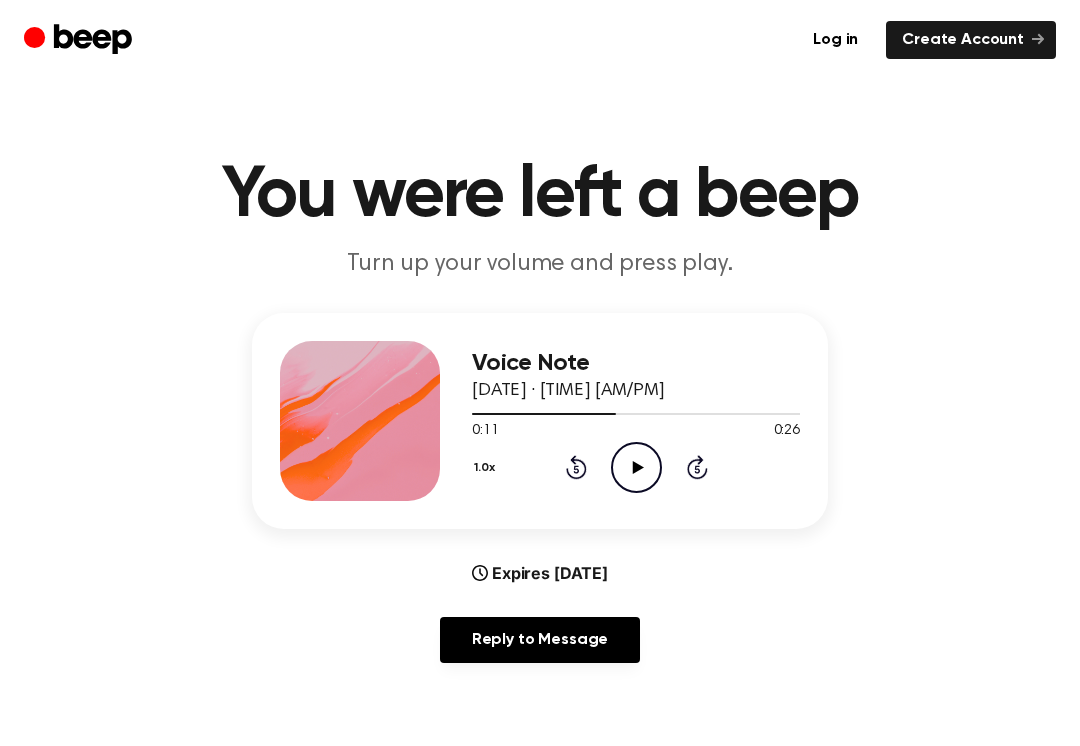 click 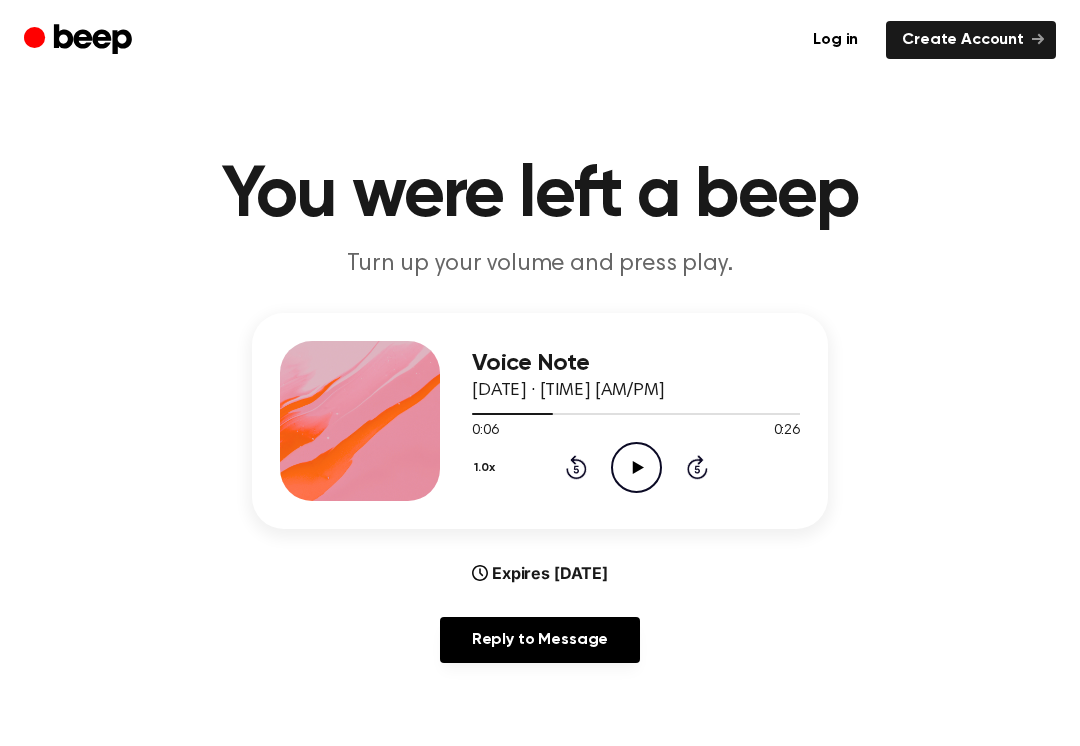 click on "1.0x Rewind 5 seconds Play Audio Skip 5 seconds" at bounding box center (636, 467) 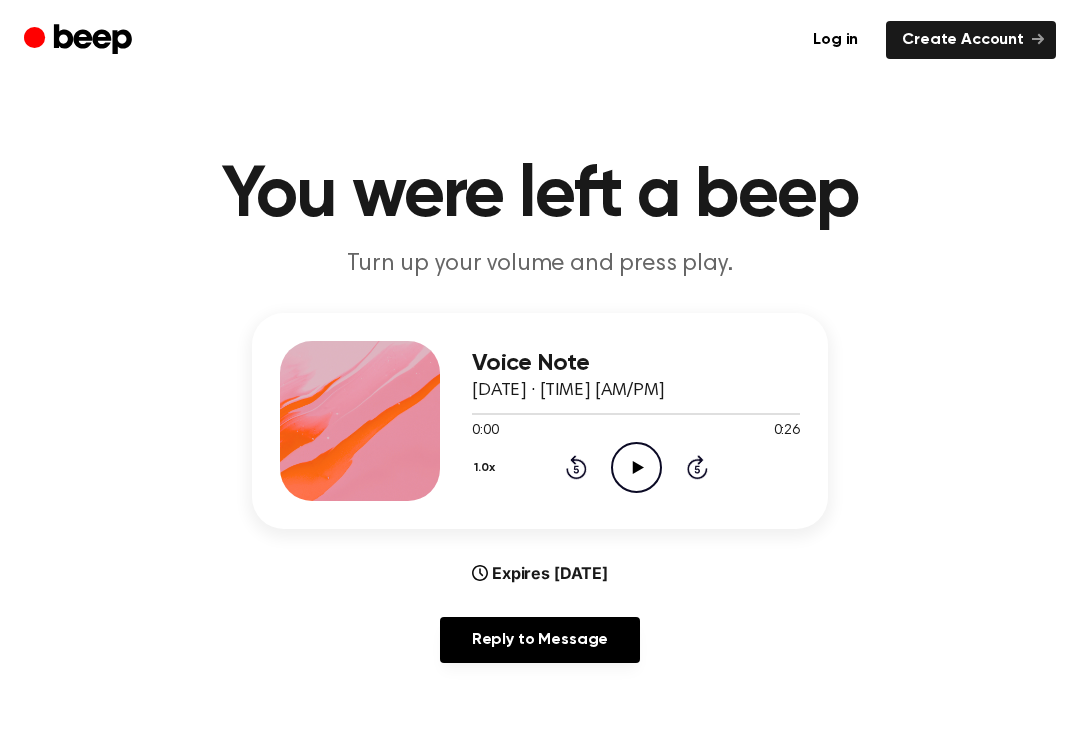 click on "Rewind 5 seconds" 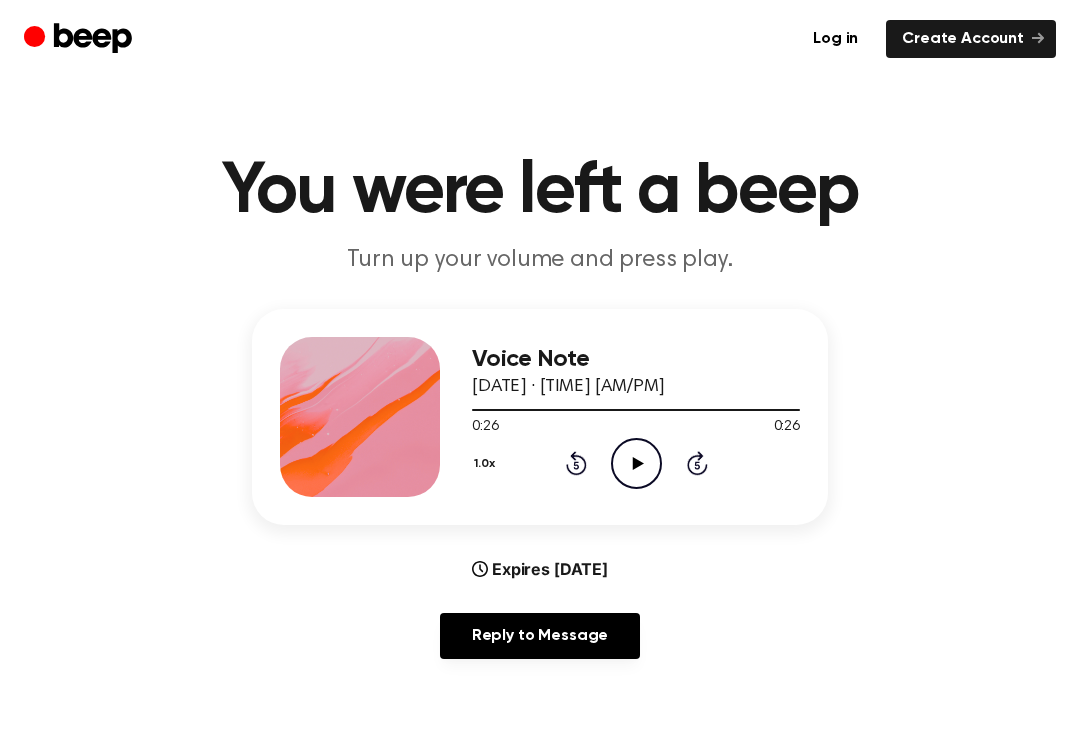 scroll, scrollTop: 6, scrollLeft: 0, axis: vertical 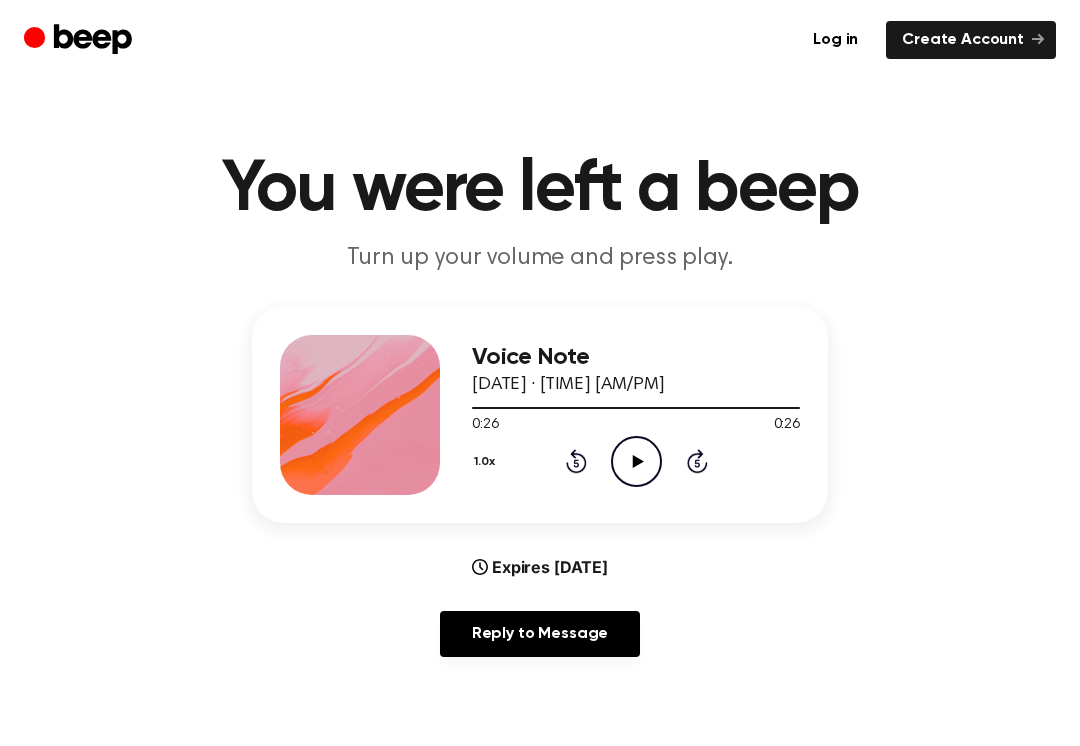 click on "Voice Note [DATE] · [TIME] [AM/PM] [DURATION] [DURATION] Your browser does not support the [object Object] element. 1.0x Rewind 5 seconds Play Audio Skip 5 seconds" at bounding box center [636, 415] 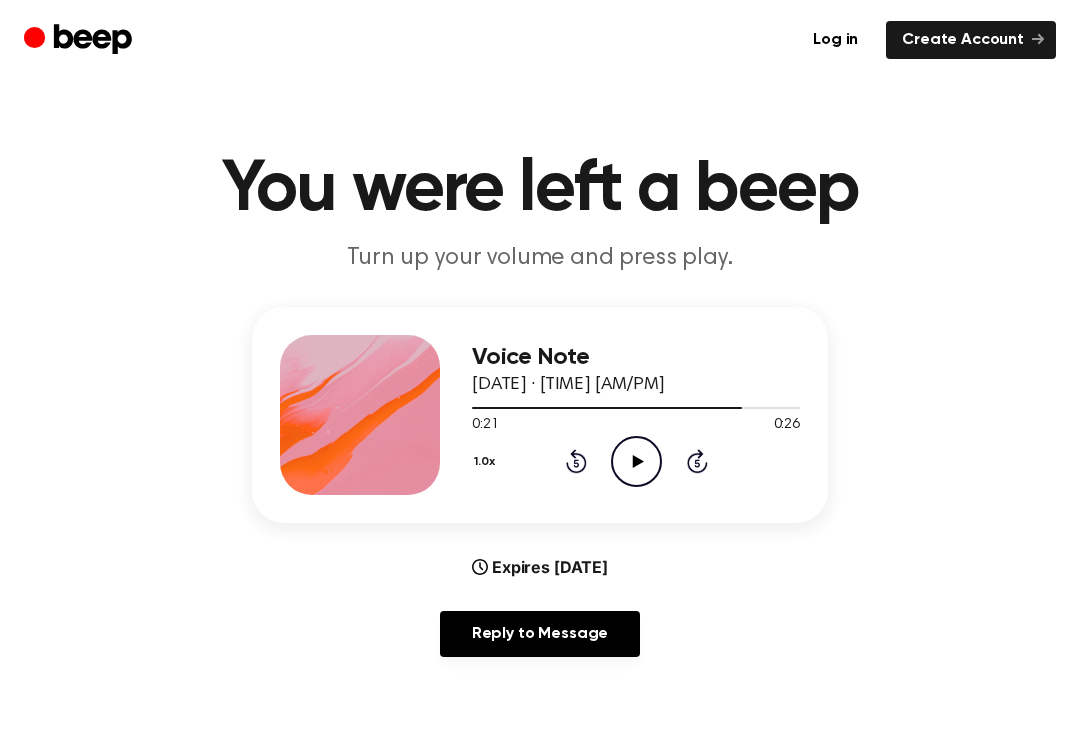 click on "Rewind 5 seconds" 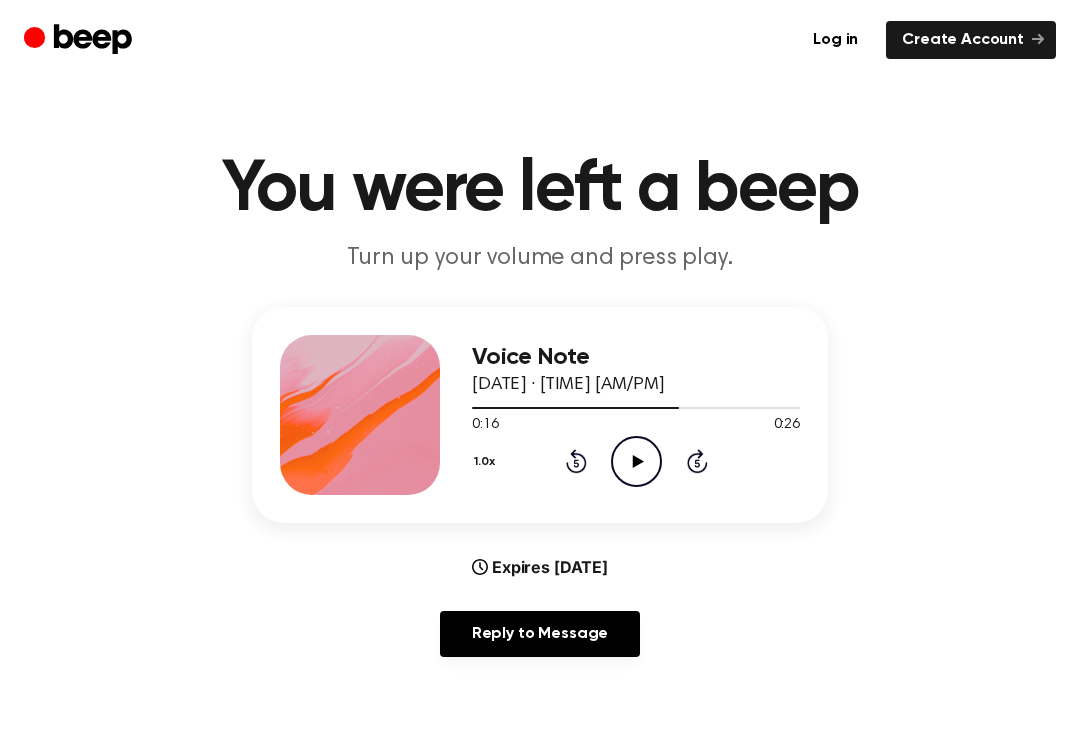 click 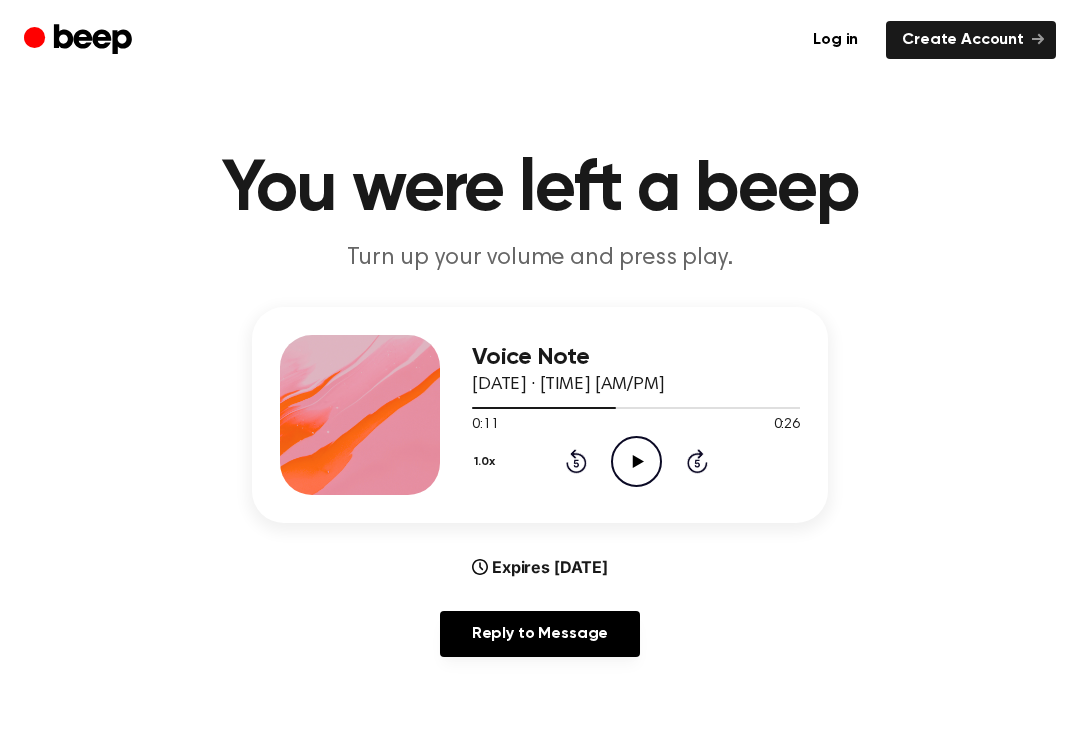 click 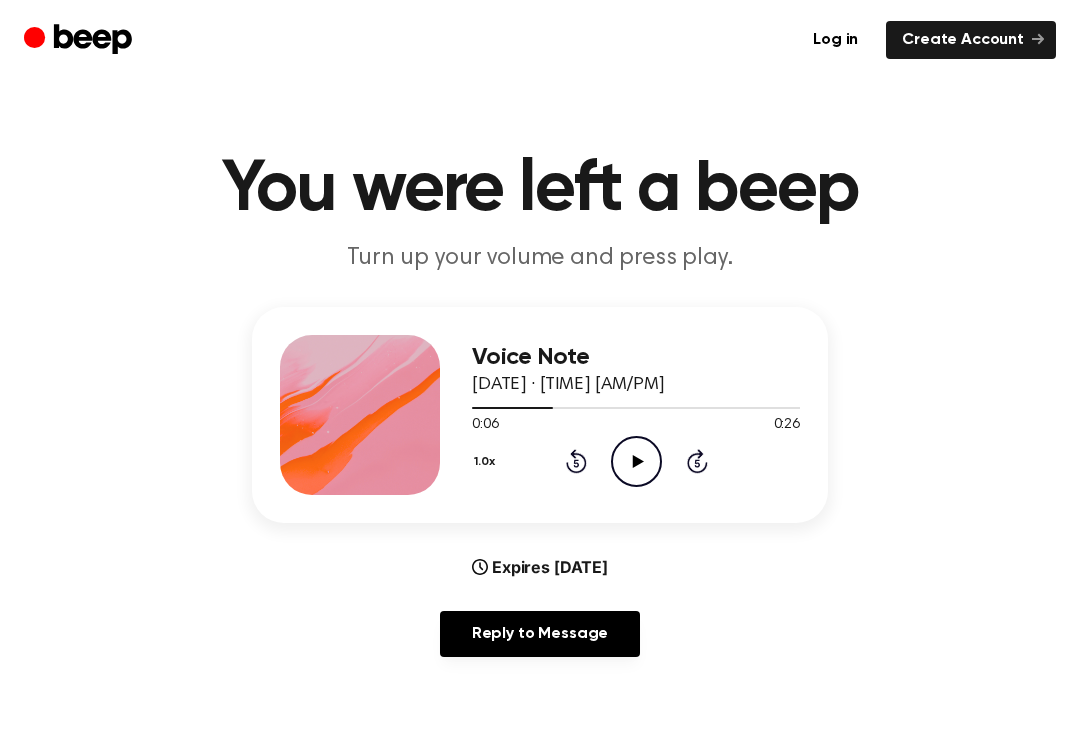 click on "Rewind 5 seconds" 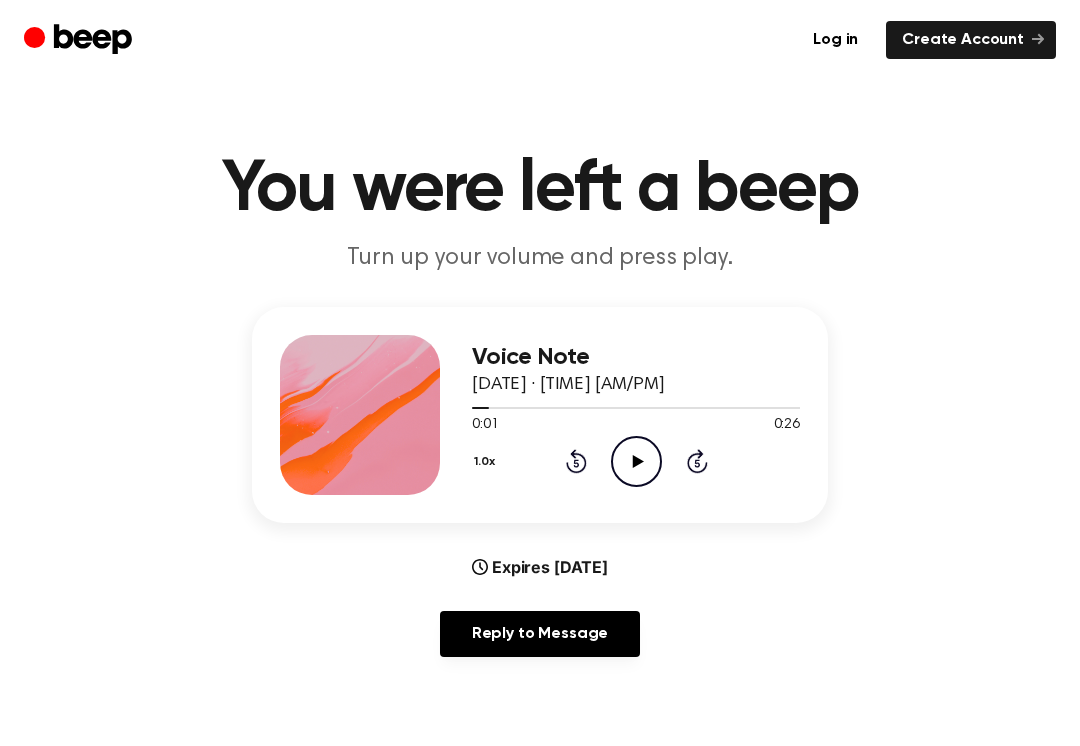 click 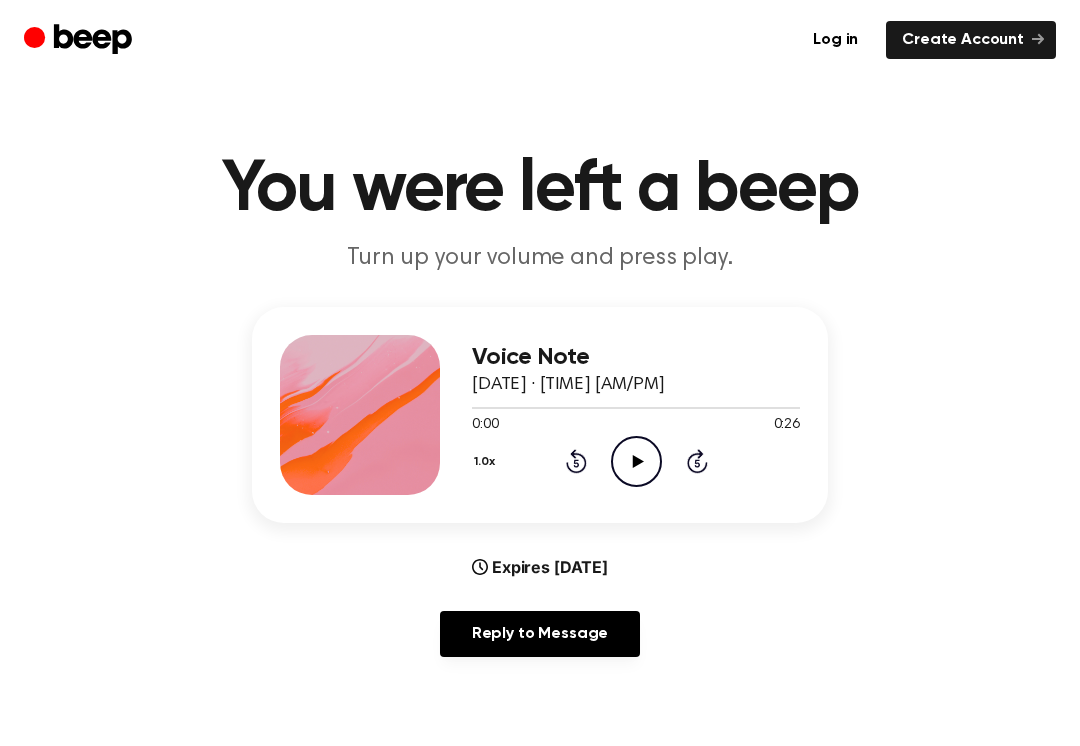 click on "Rewind 5 seconds" 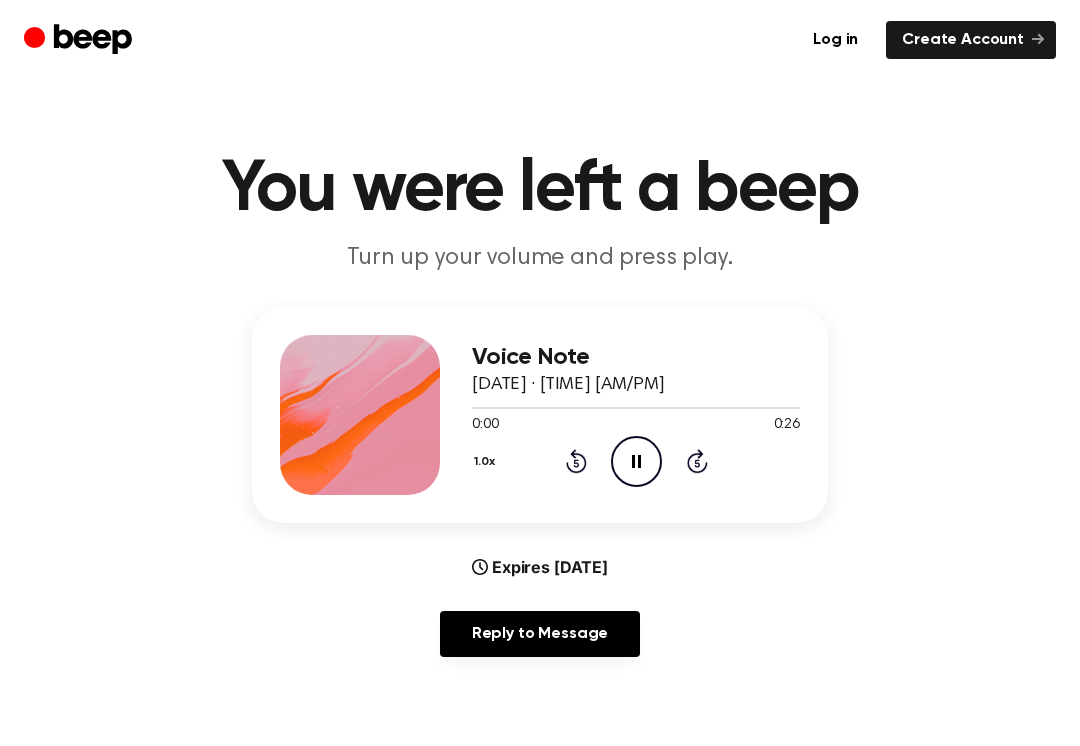 click on "Pause Audio" 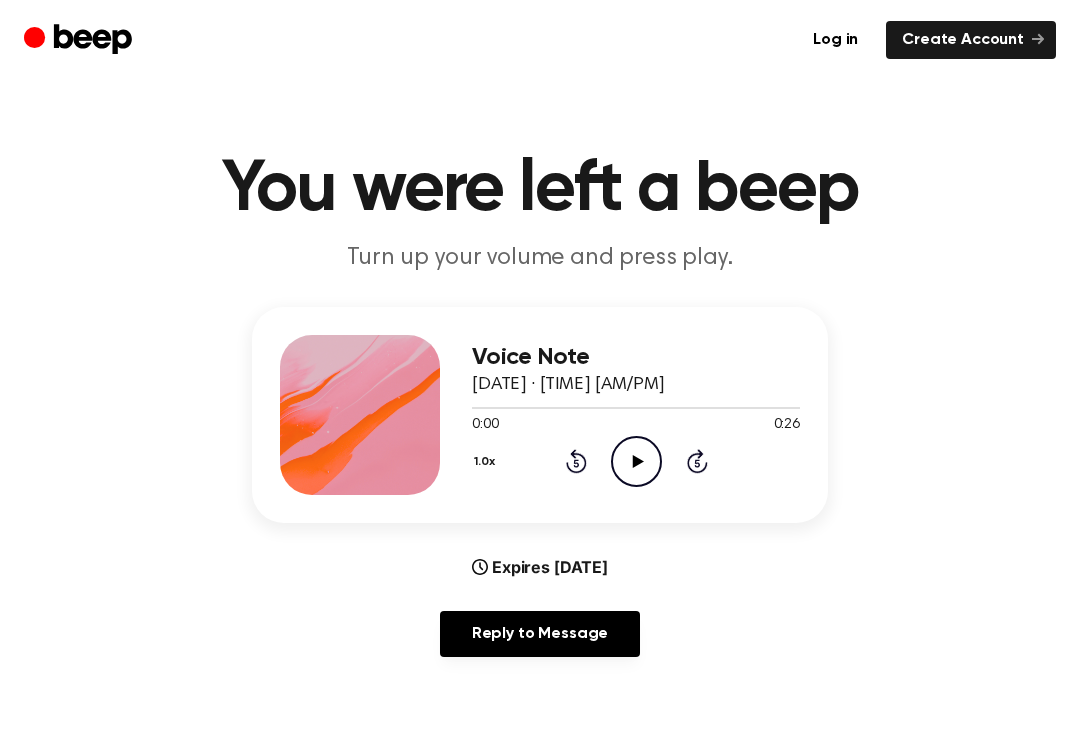 click on "Play Audio" 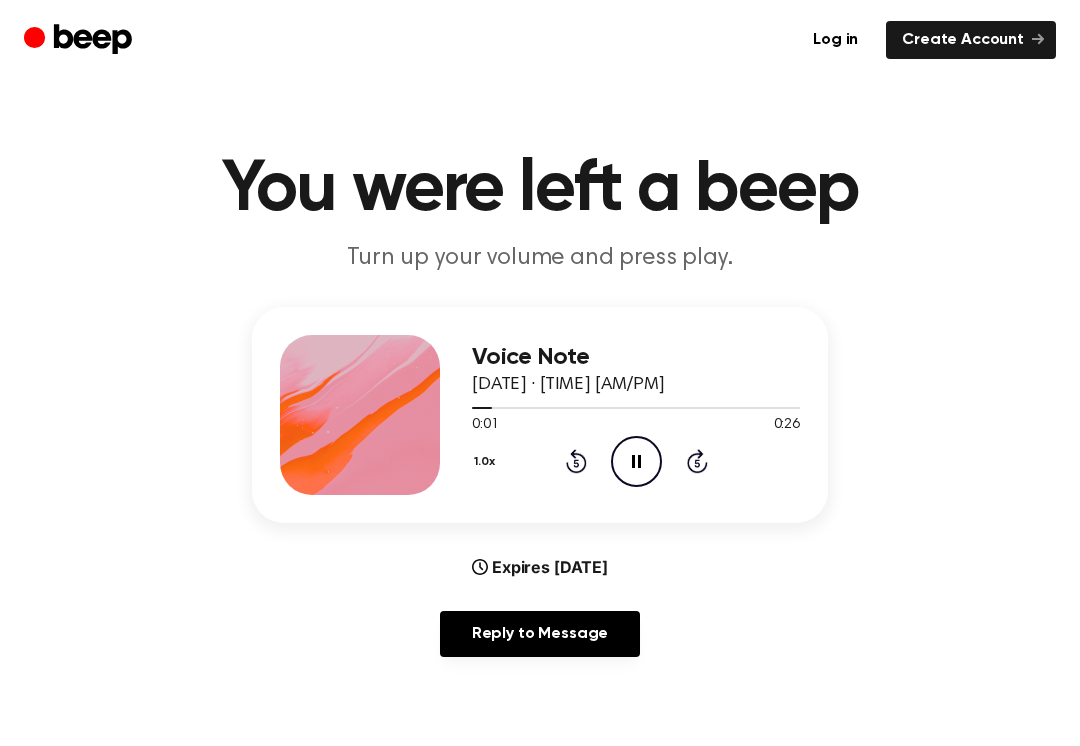 click on "Pause Audio" 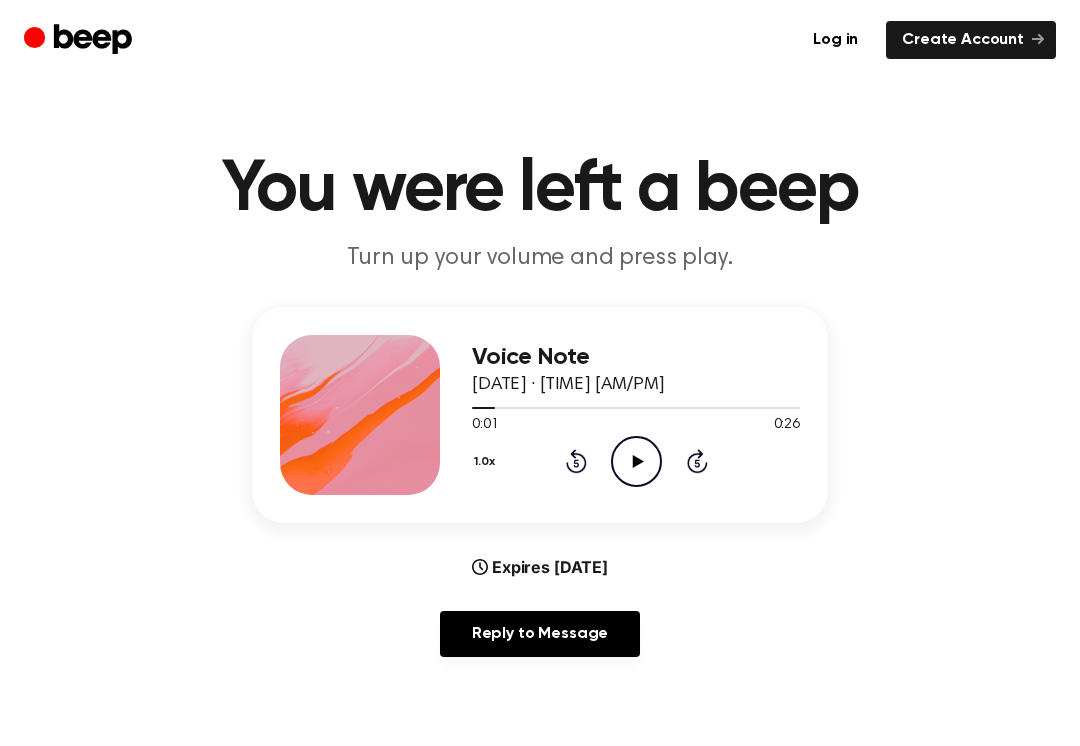 click 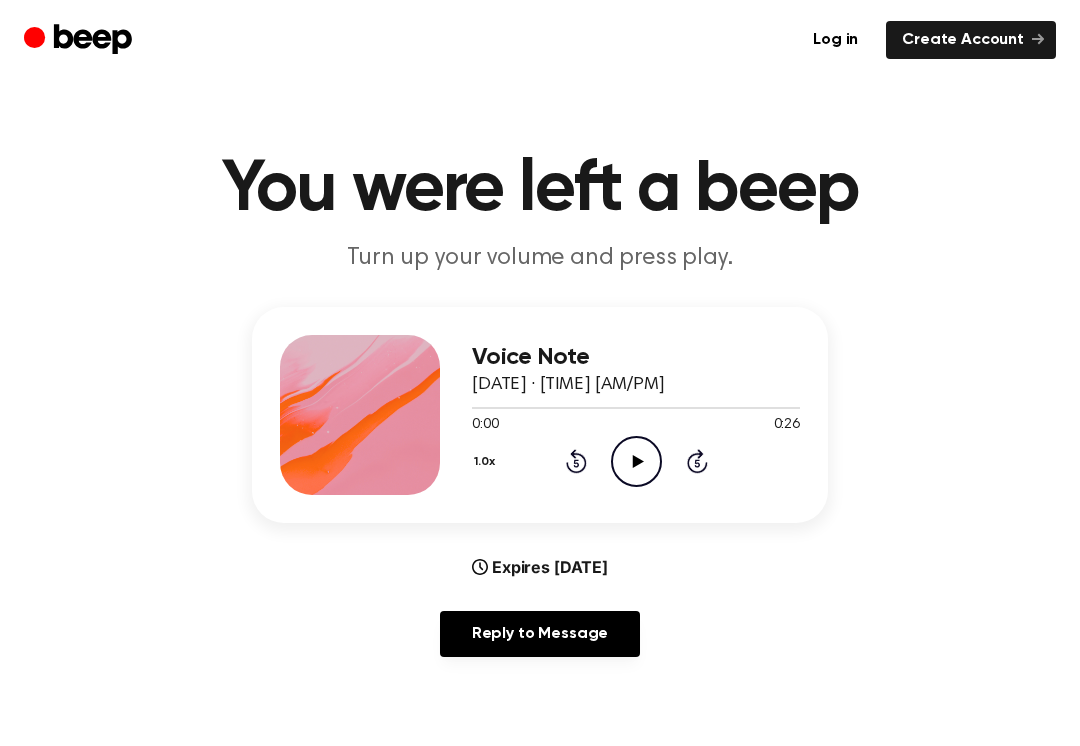click 